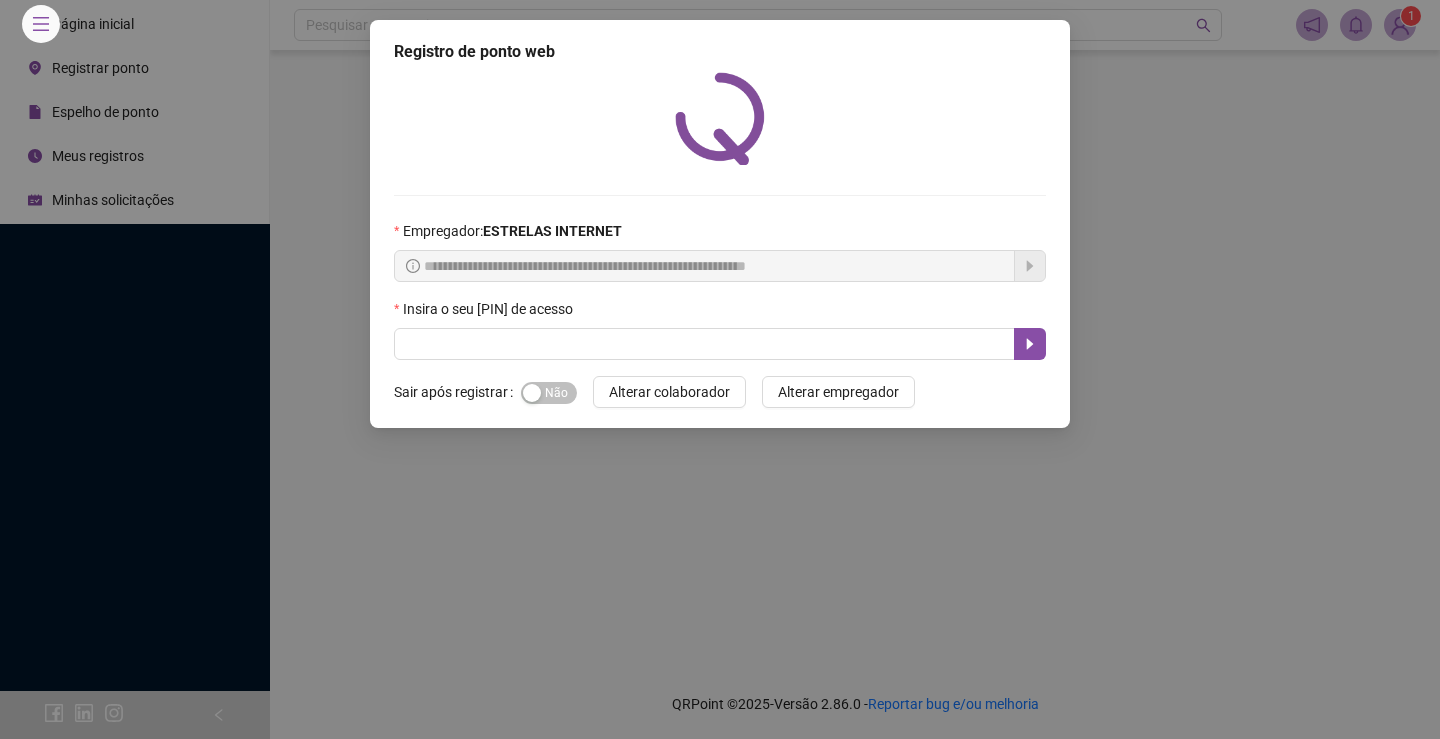 scroll, scrollTop: 0, scrollLeft: 0, axis: both 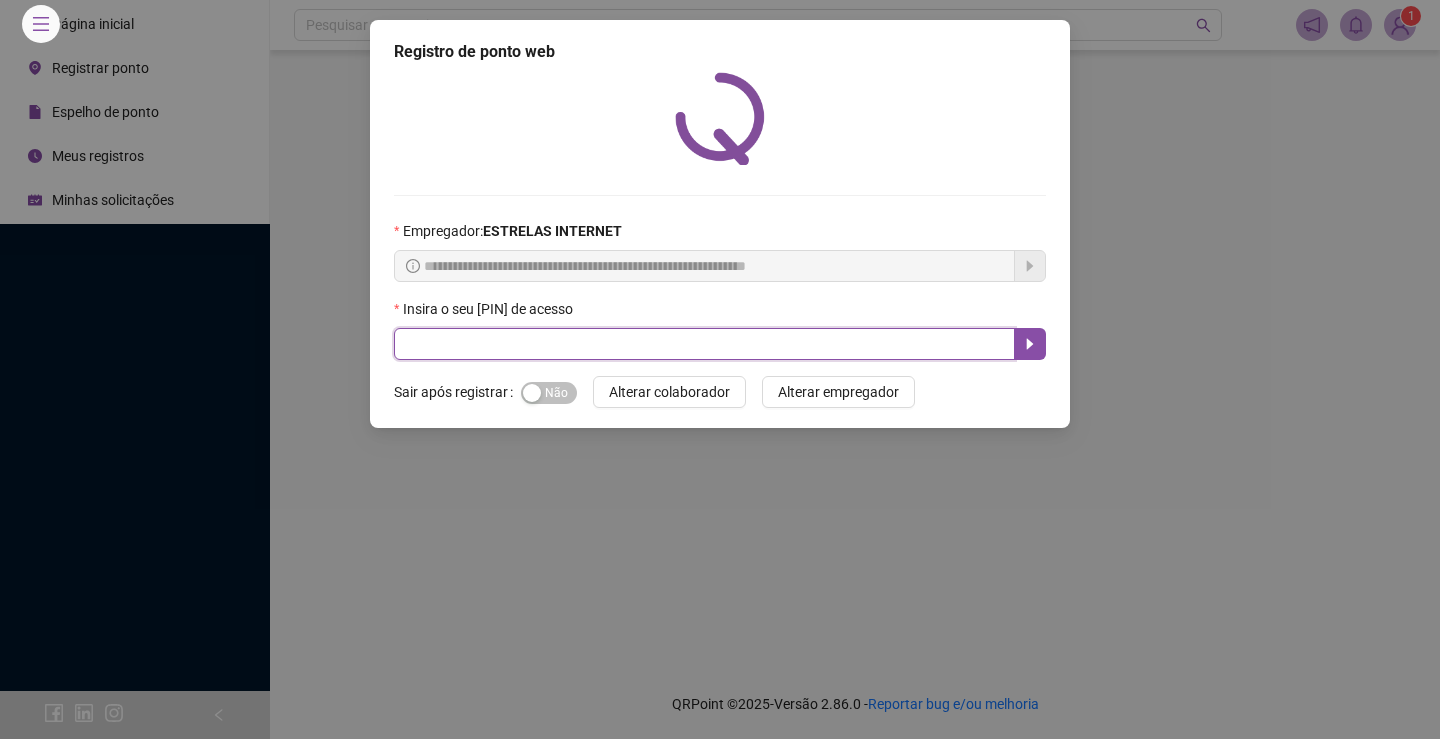 click at bounding box center (704, 344) 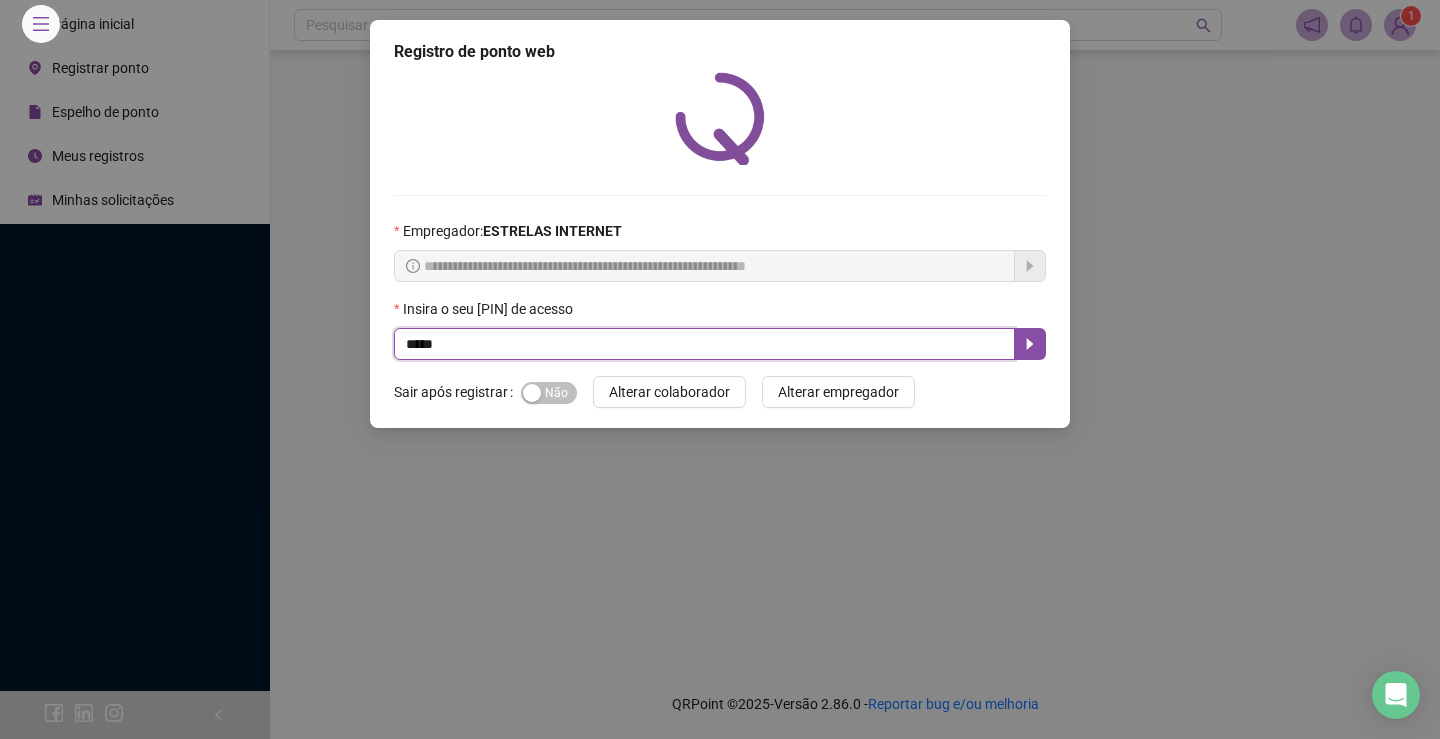 type on "*****" 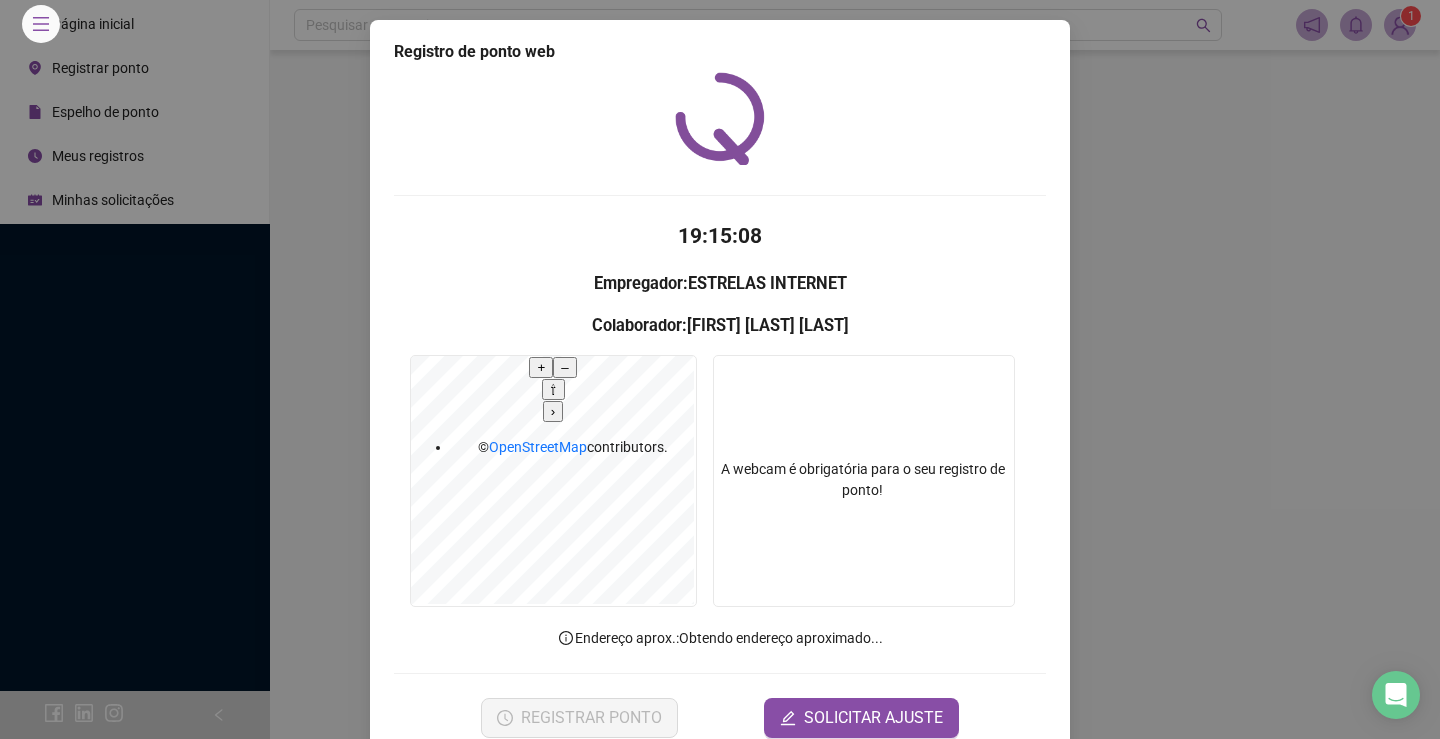 scroll, scrollTop: 36, scrollLeft: 0, axis: vertical 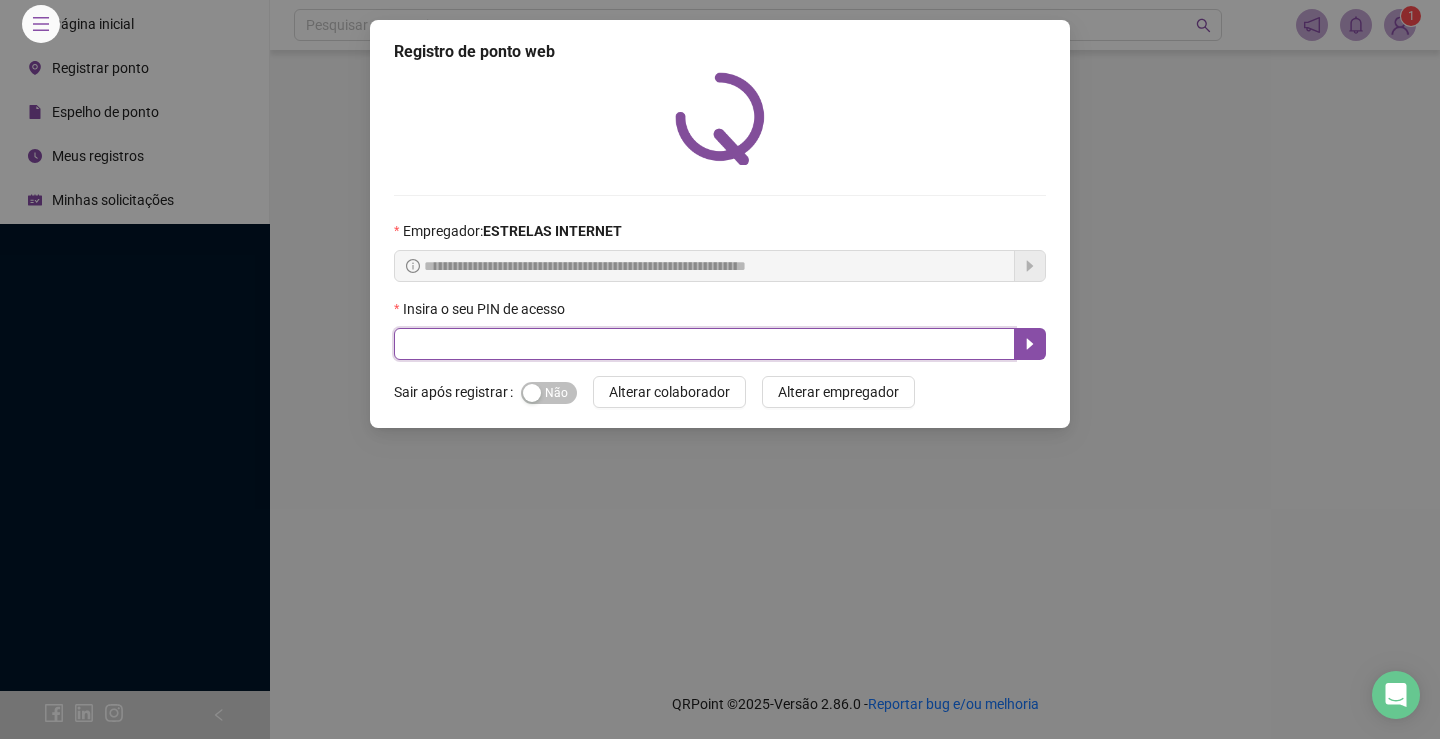 click at bounding box center [704, 344] 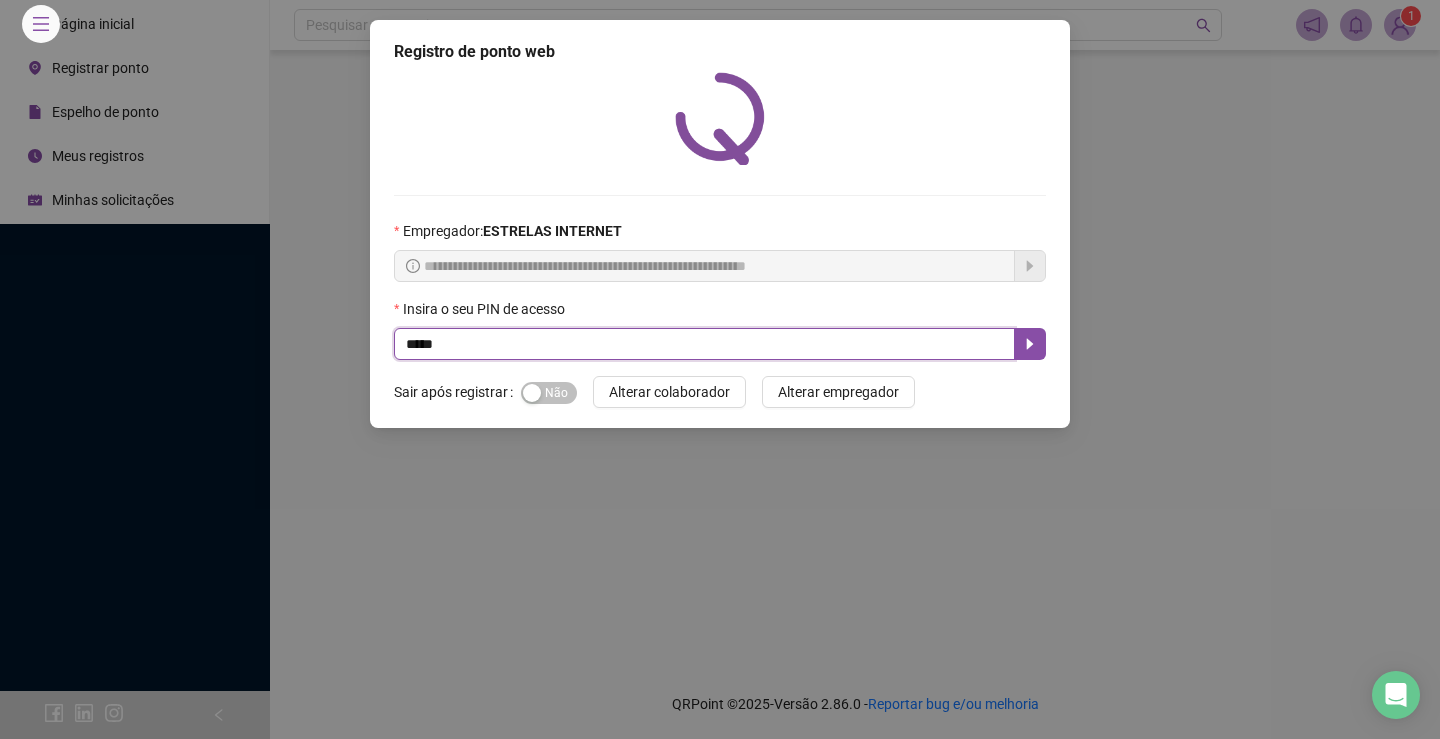 type on "*****" 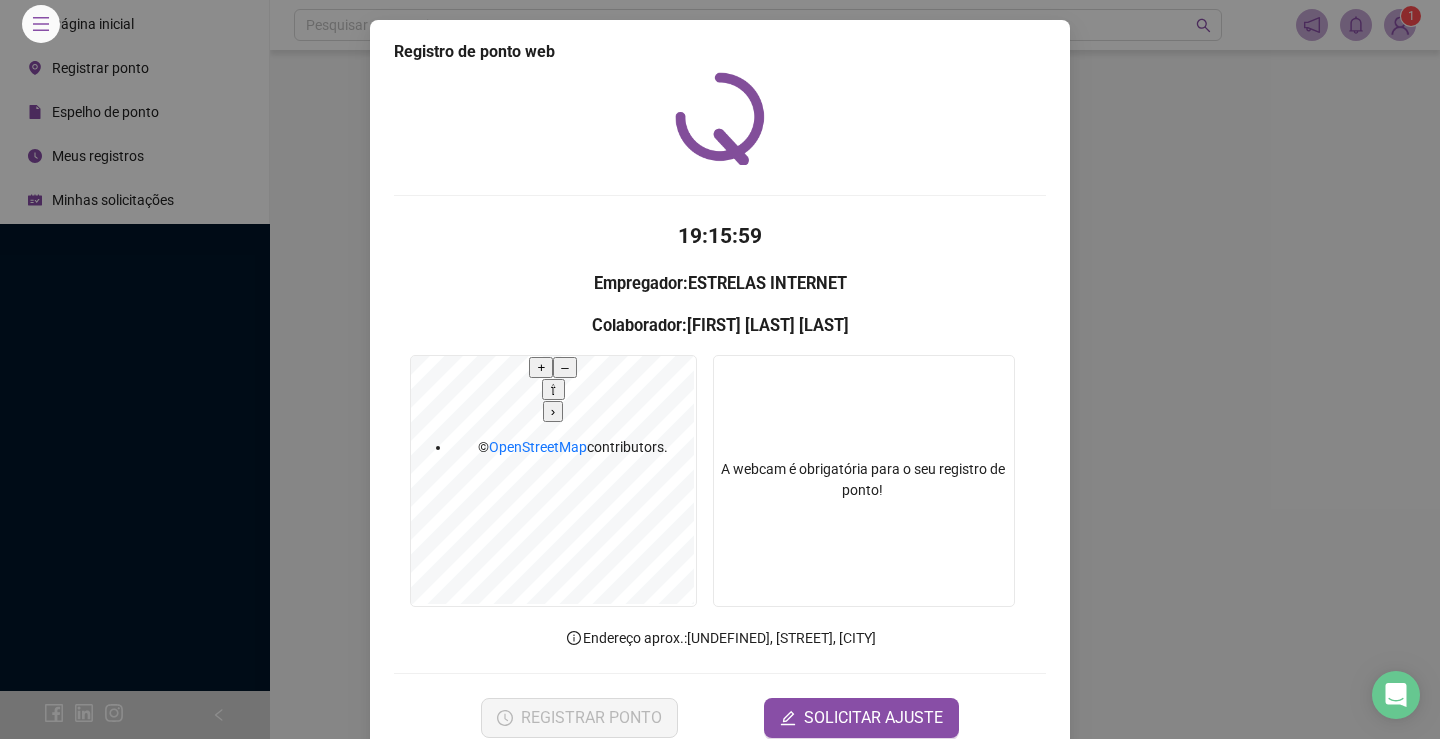 drag, startPoint x: 723, startPoint y: 633, endPoint x: 651, endPoint y: 657, distance: 75.89466 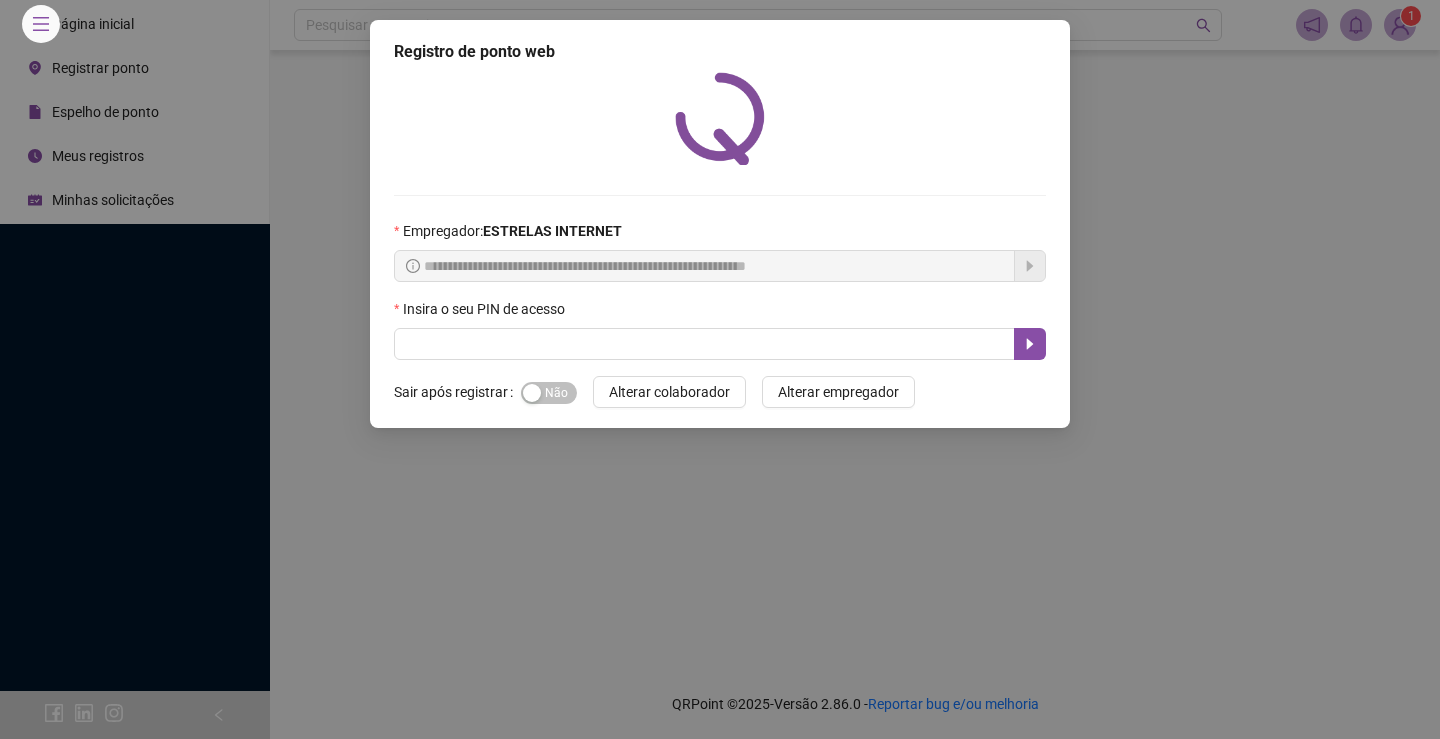 scroll, scrollTop: 0, scrollLeft: 0, axis: both 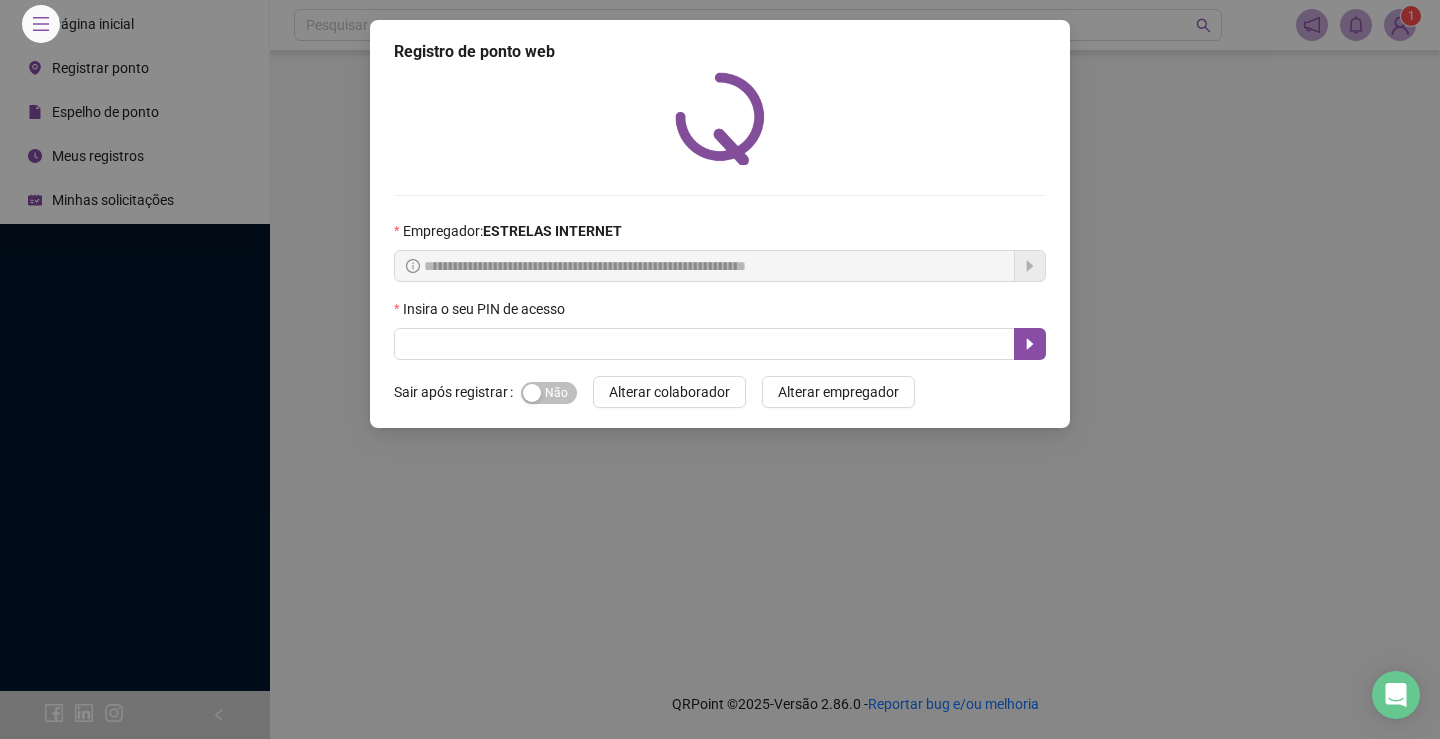 click on "**********" at bounding box center (720, 224) 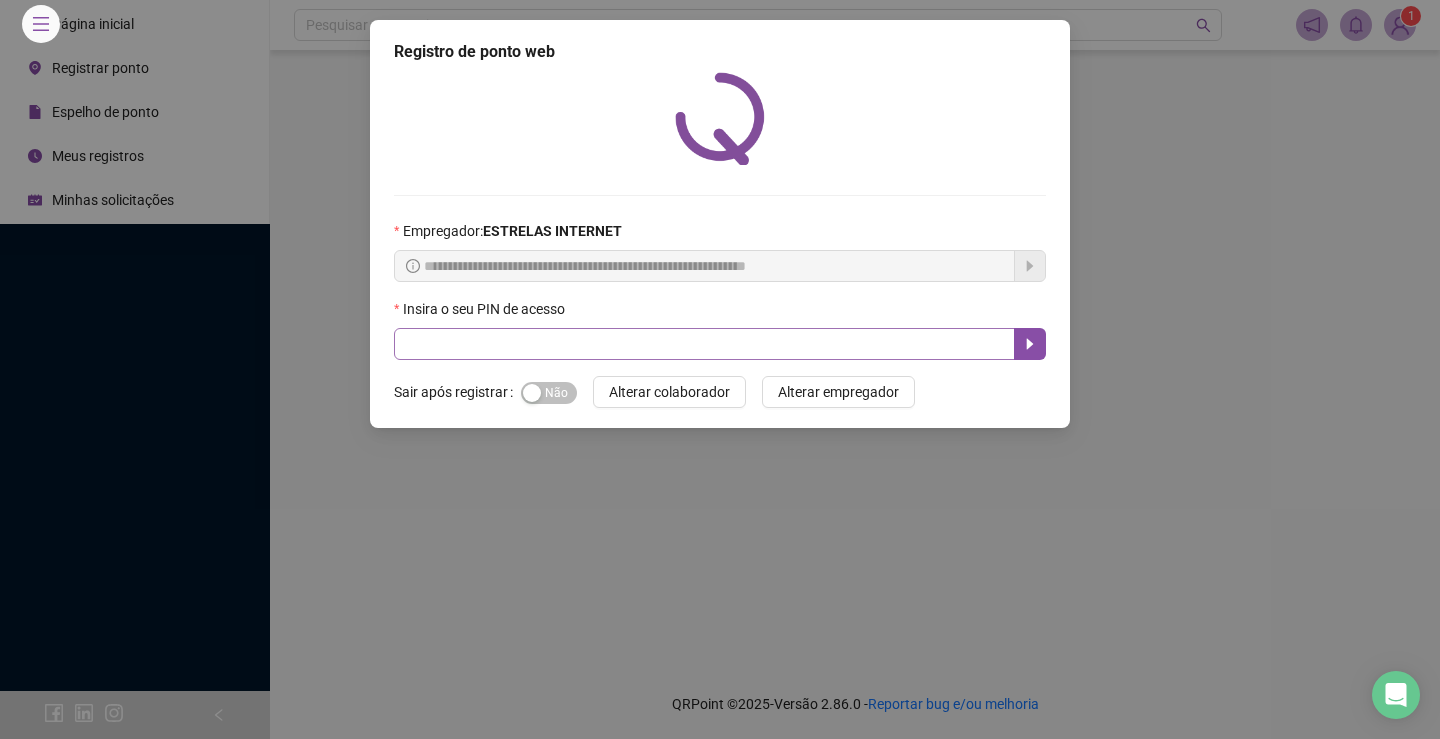 click on "**********" at bounding box center (720, 224) 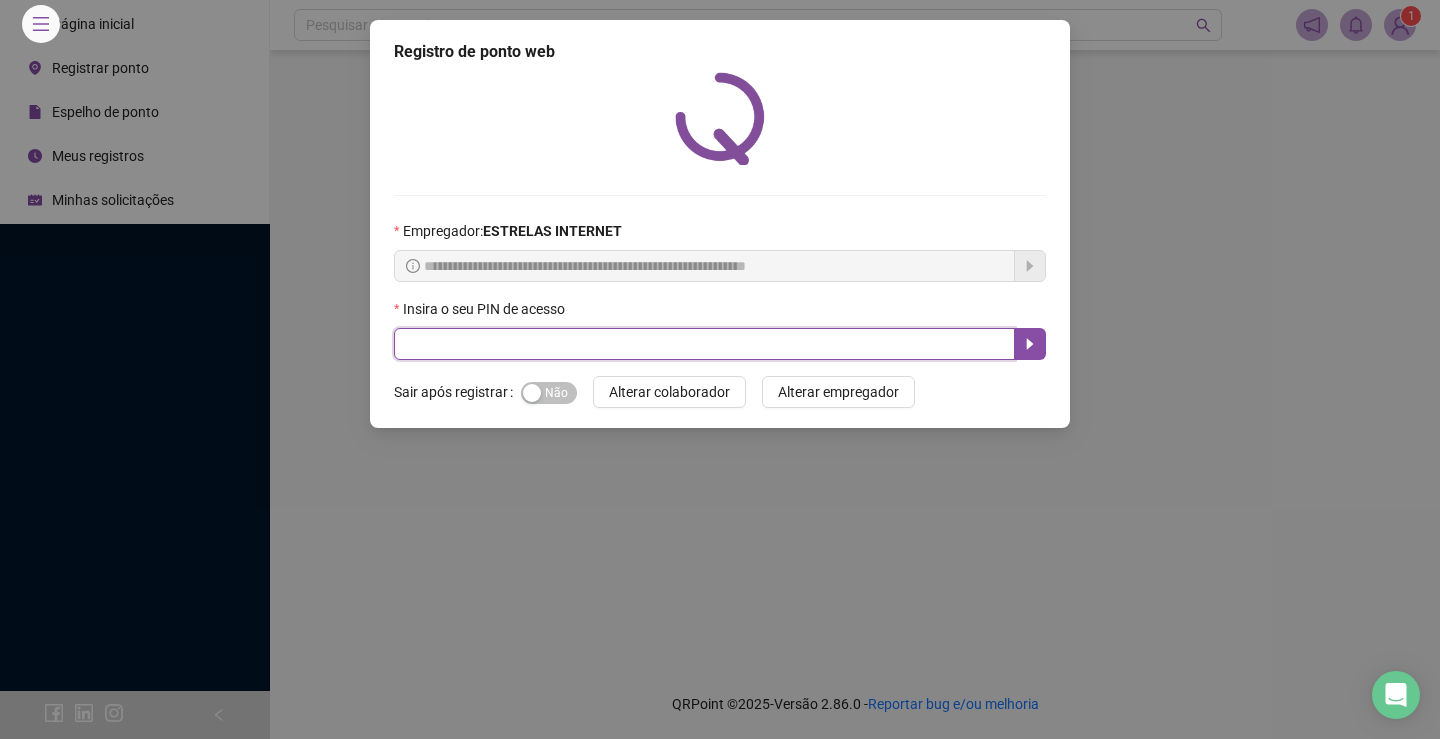 click at bounding box center [704, 344] 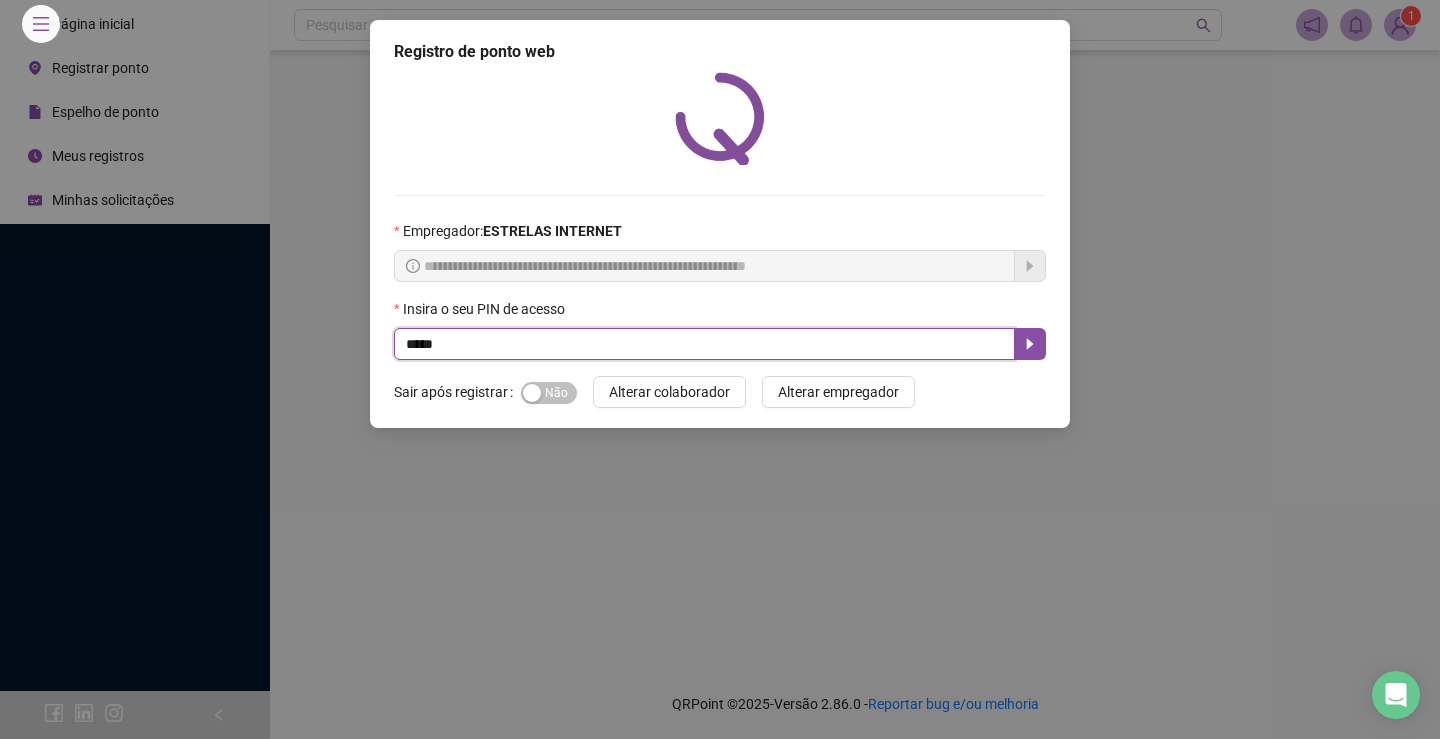 type on "*****" 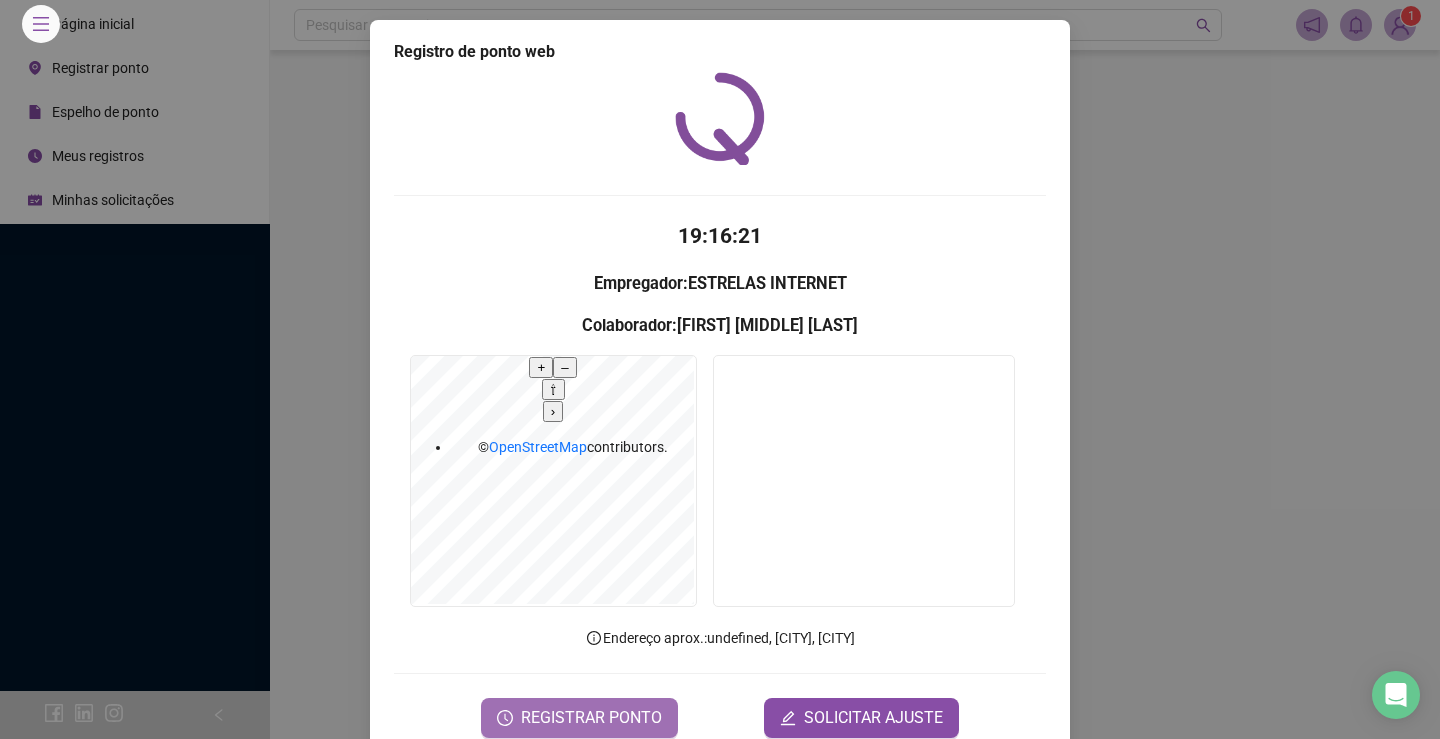 click on "REGISTRAR PONTO" at bounding box center (591, 718) 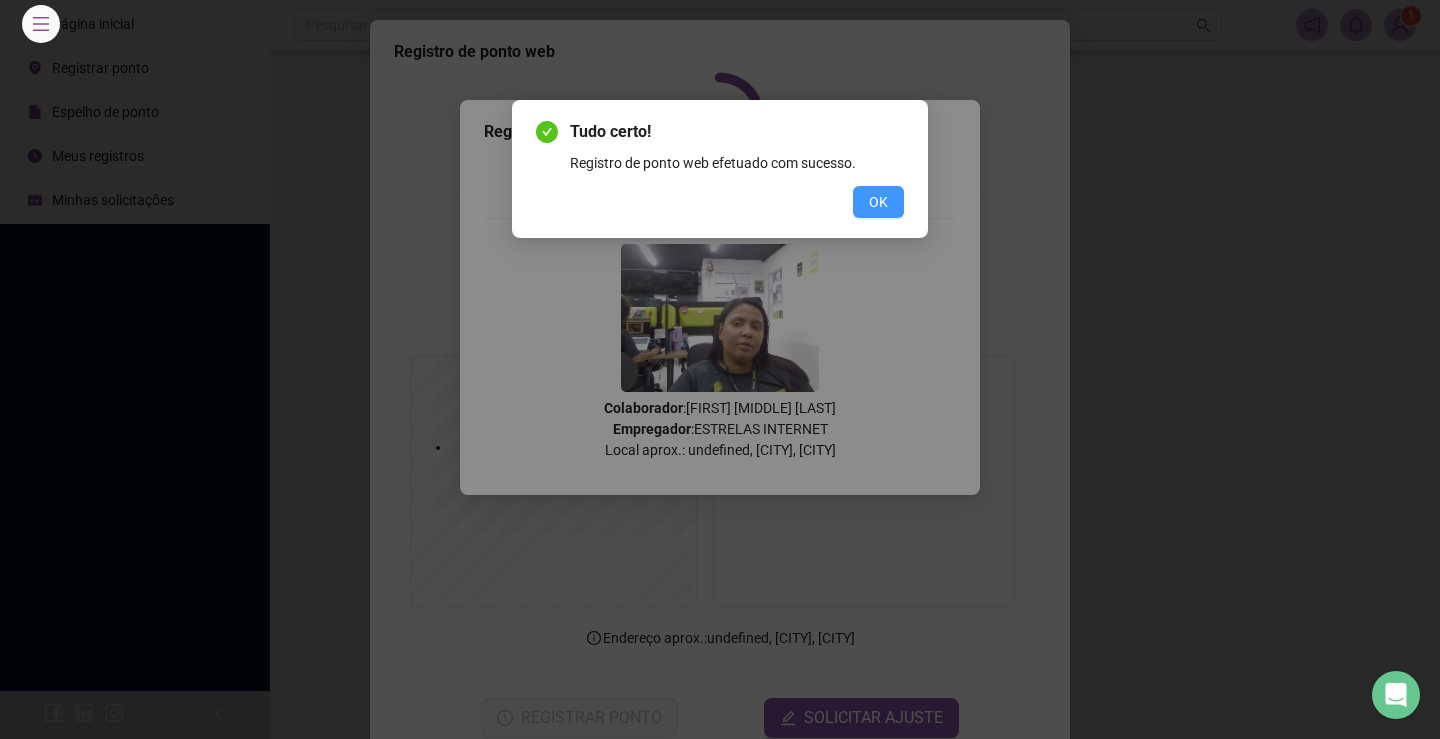 click on "OK" at bounding box center [878, 202] 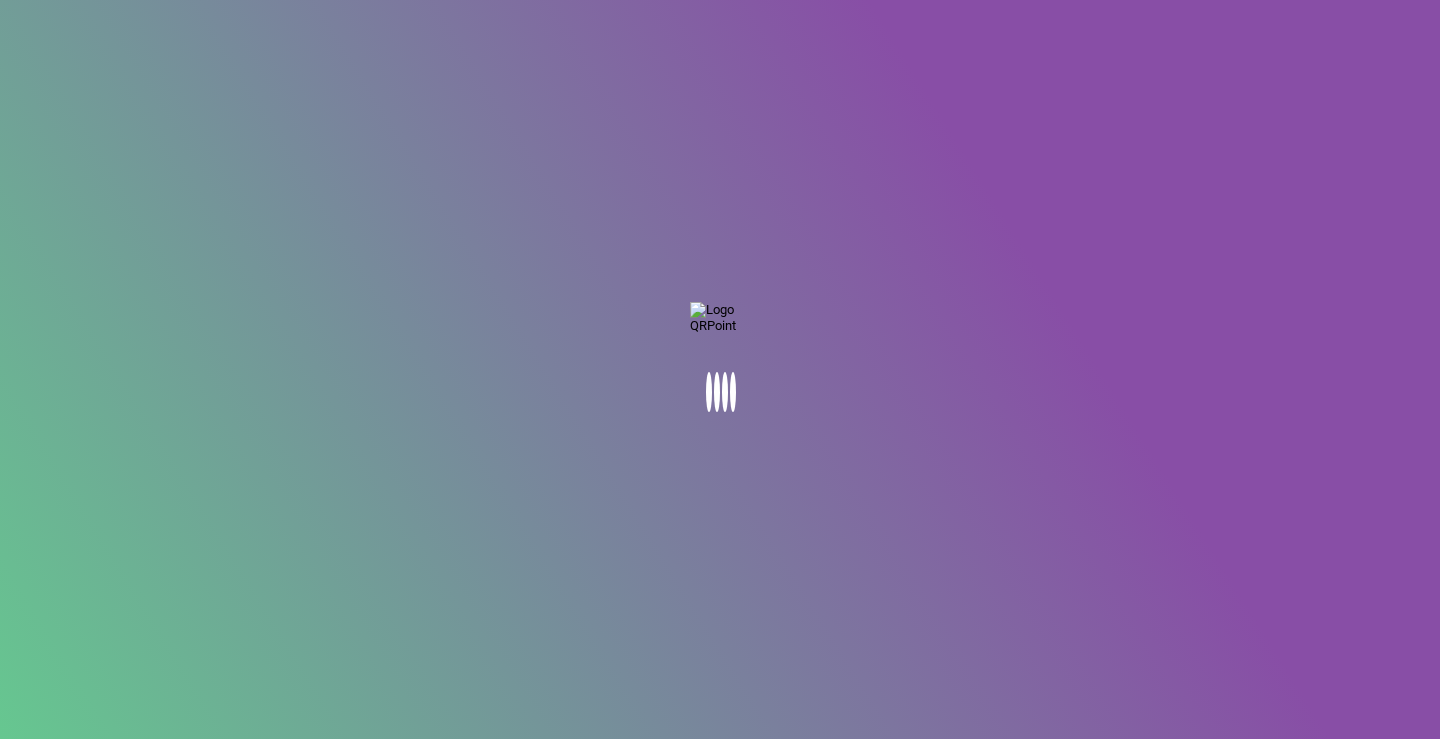 scroll, scrollTop: 0, scrollLeft: 0, axis: both 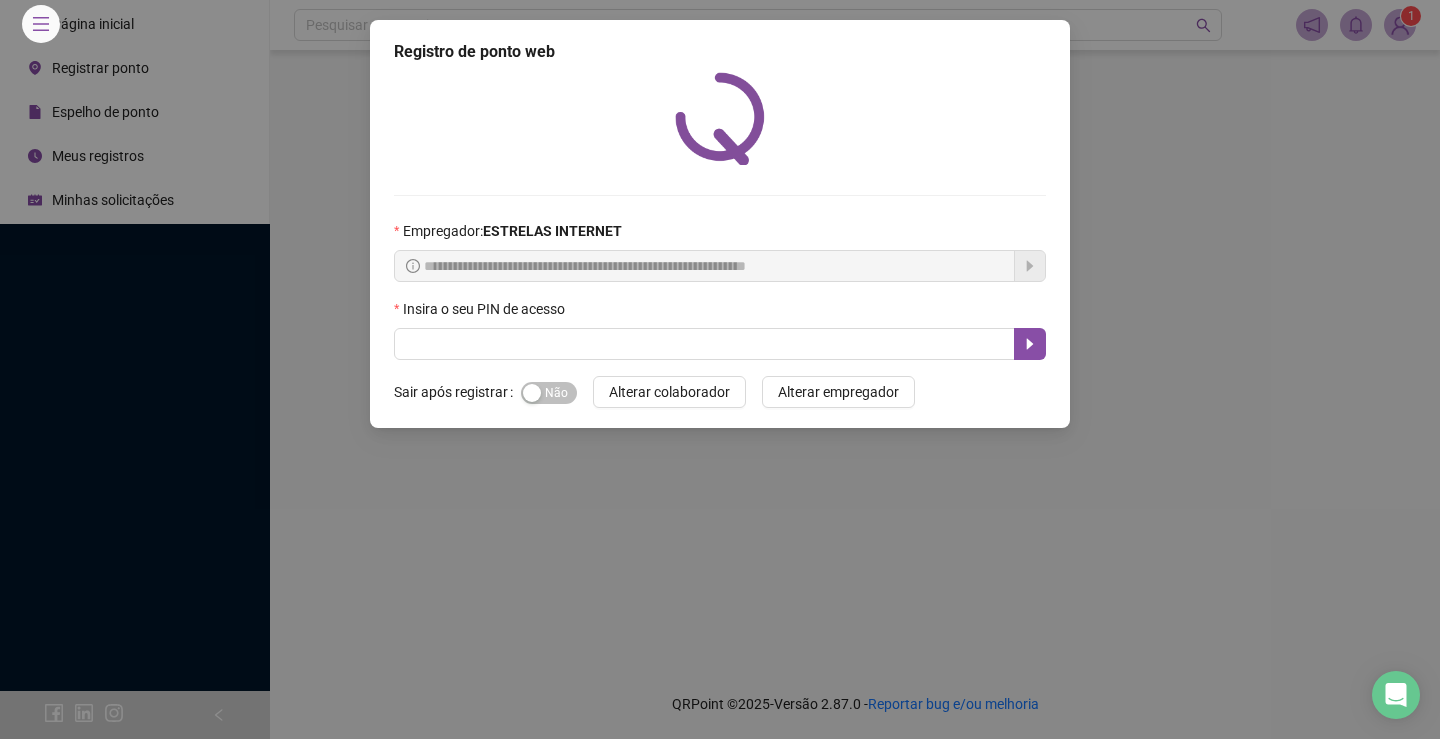 click on "**********" at bounding box center [720, 224] 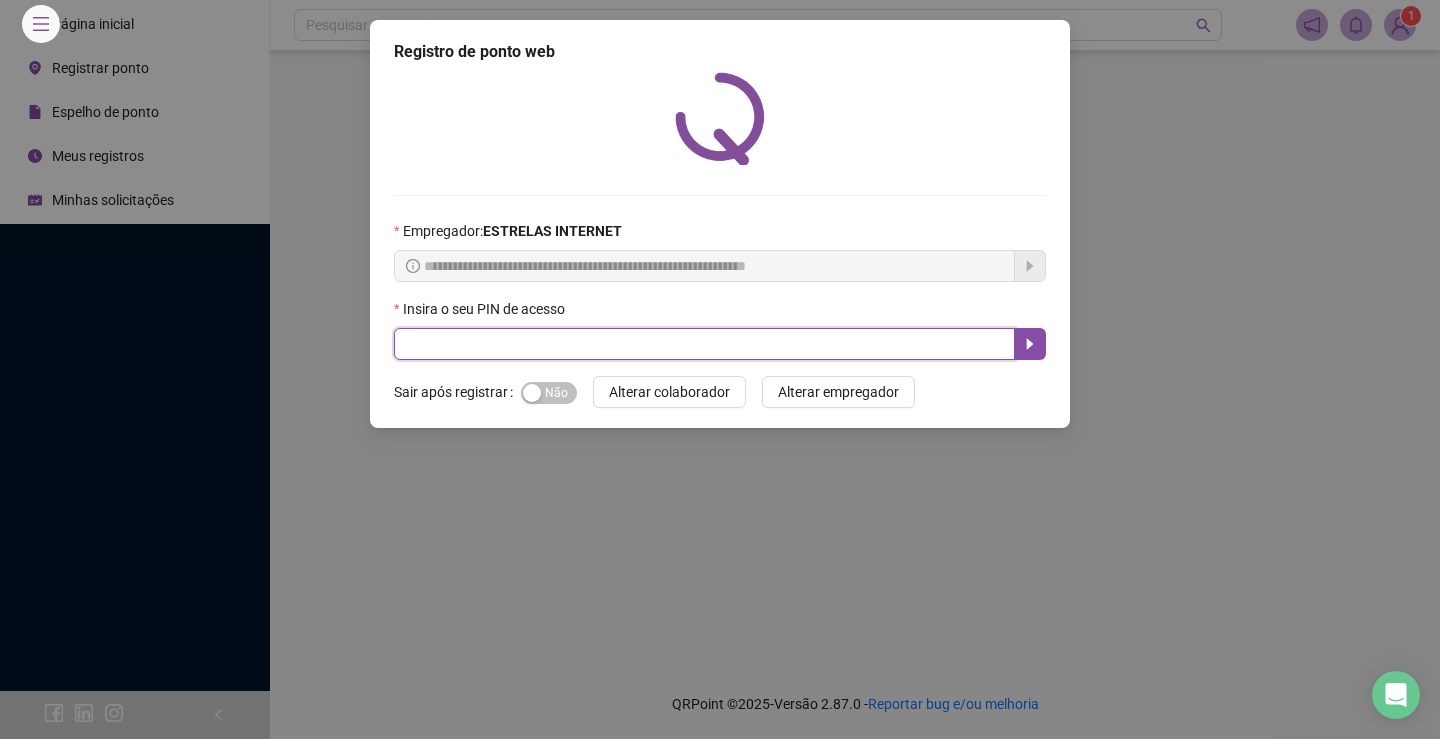 click at bounding box center (704, 344) 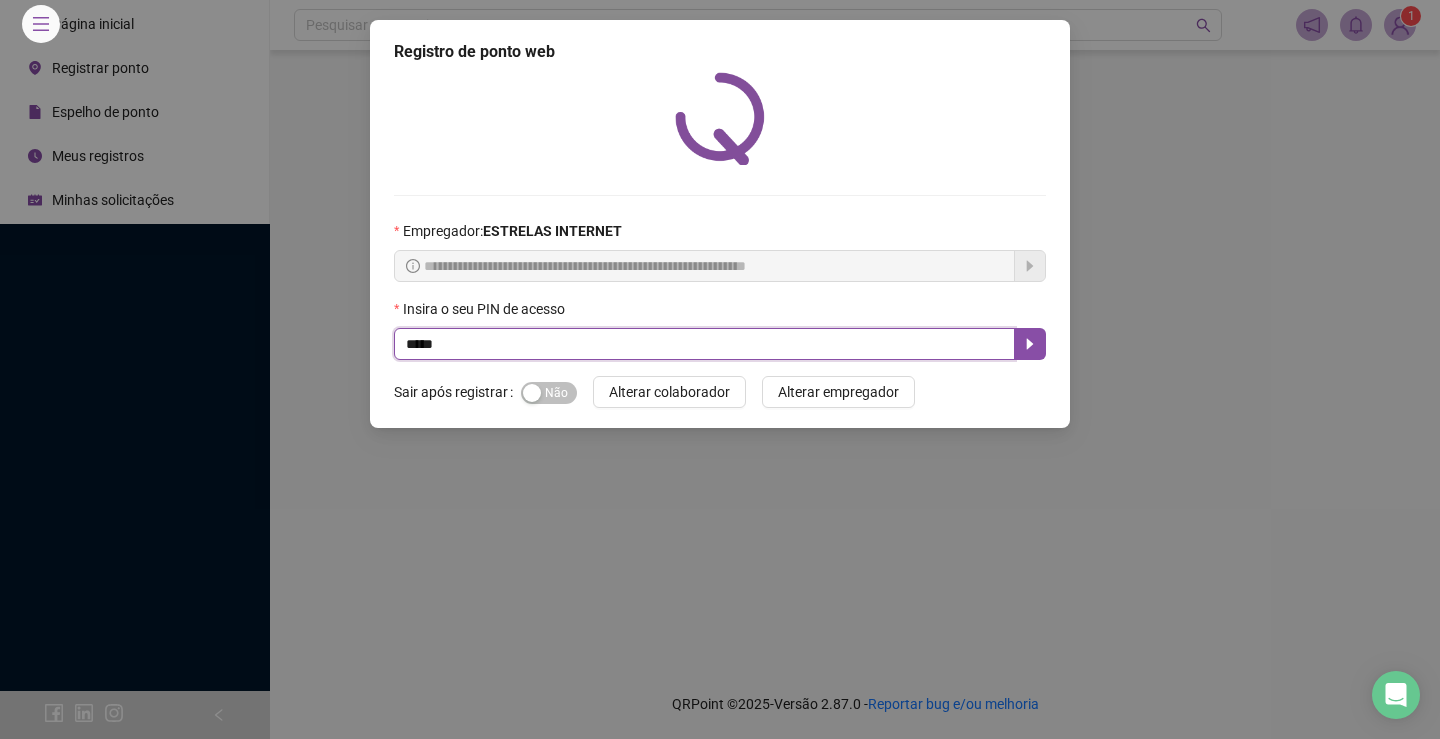 type on "*****" 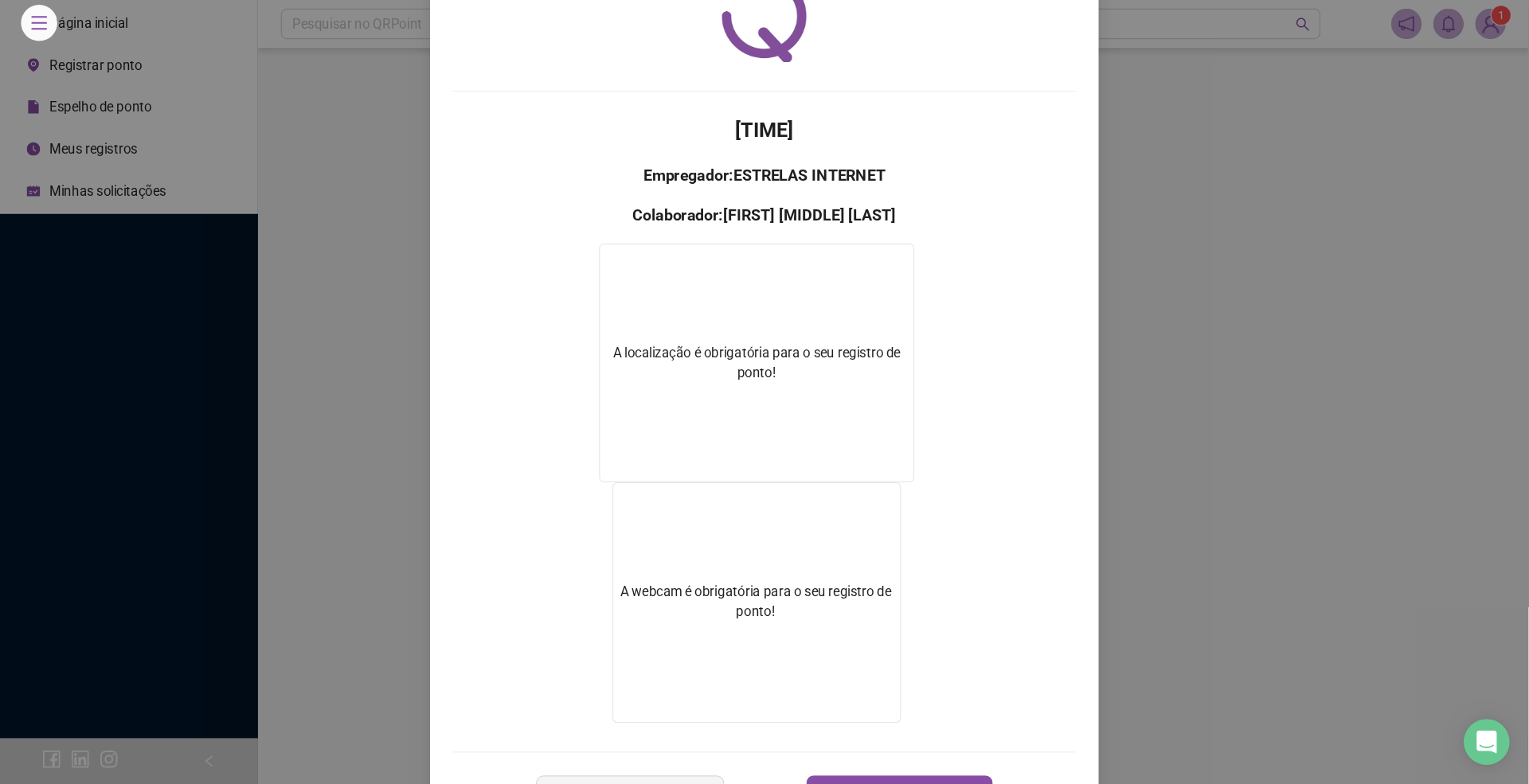 scroll, scrollTop: 0, scrollLeft: 0, axis: both 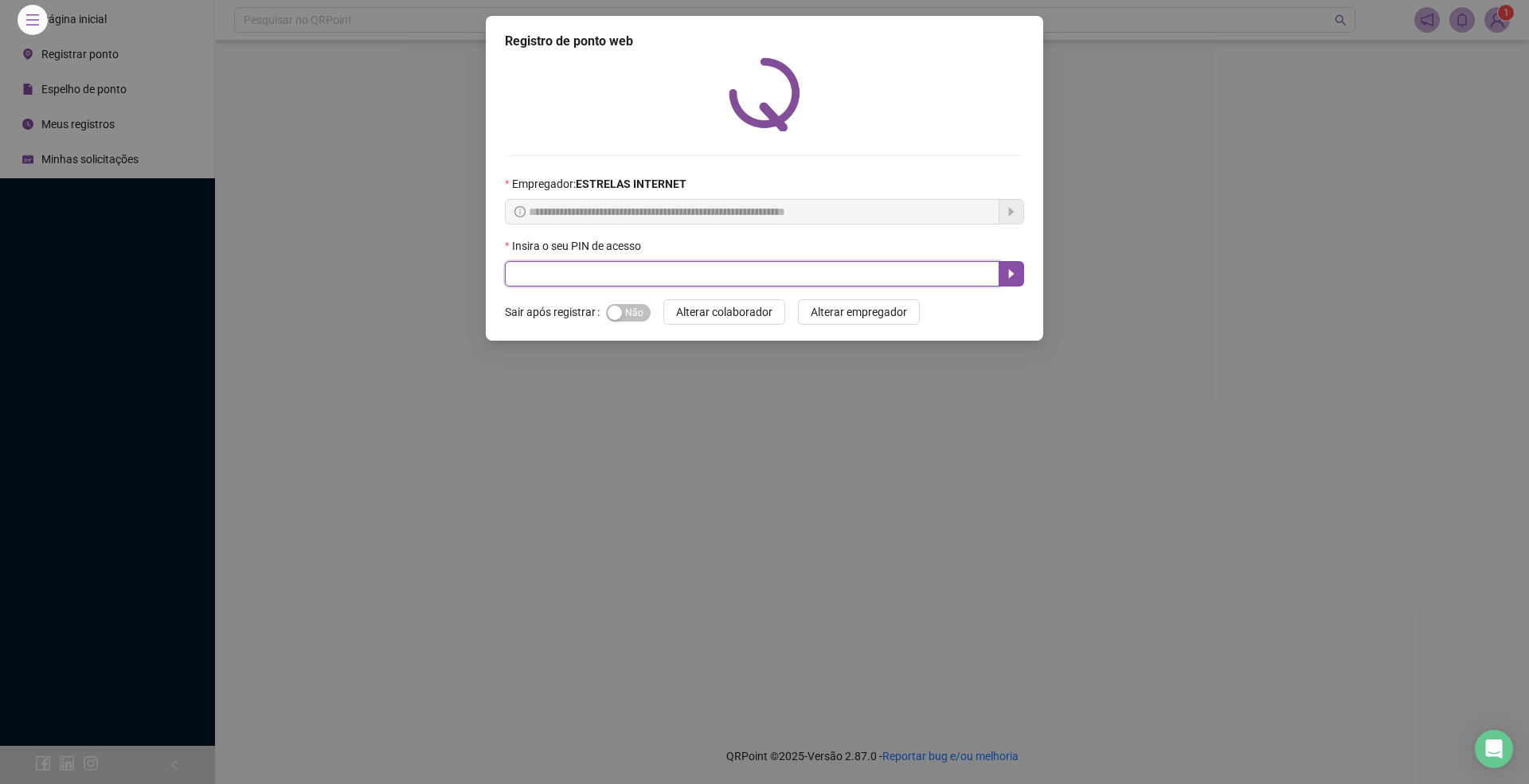 click at bounding box center [752, 274] 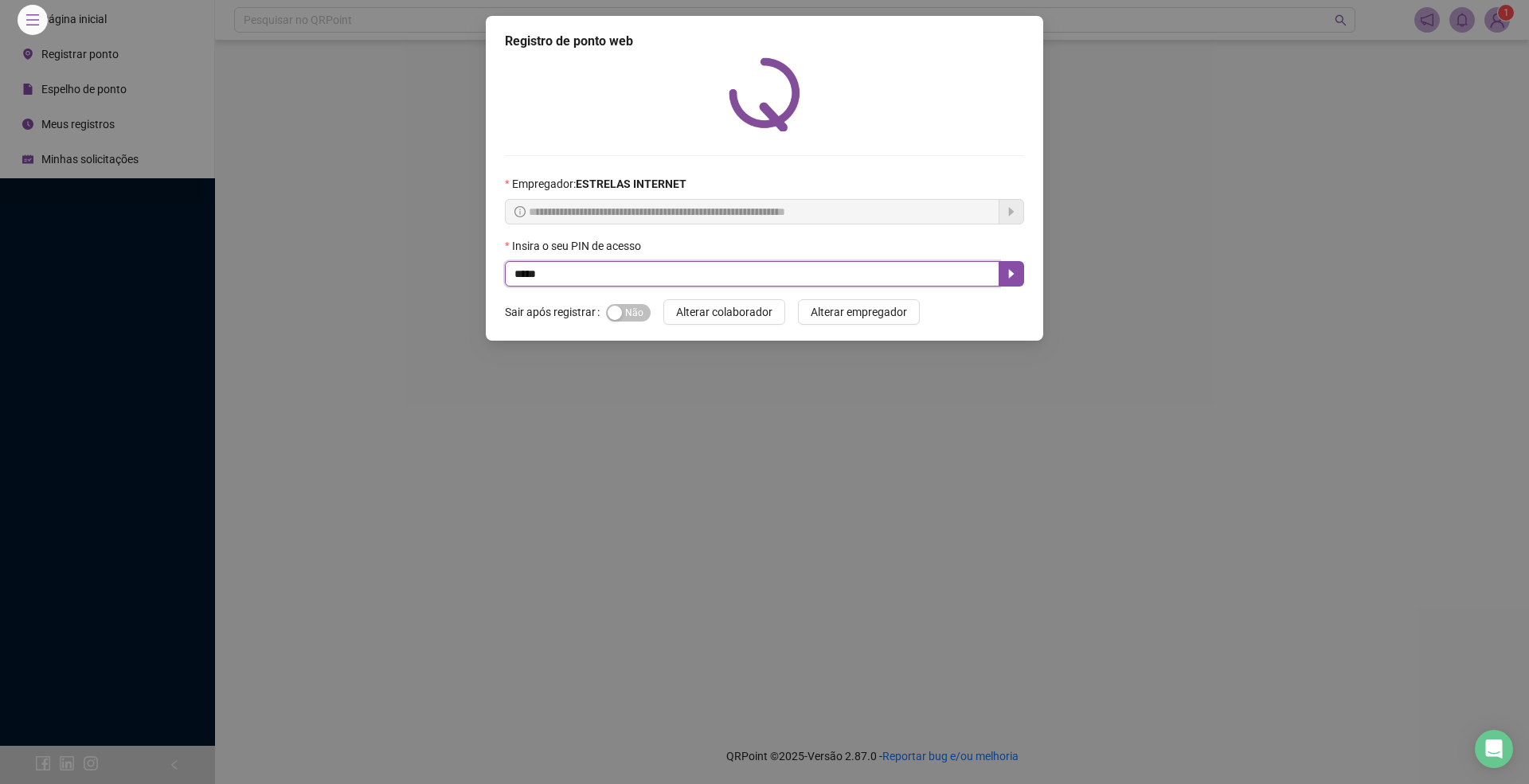 type on "*****" 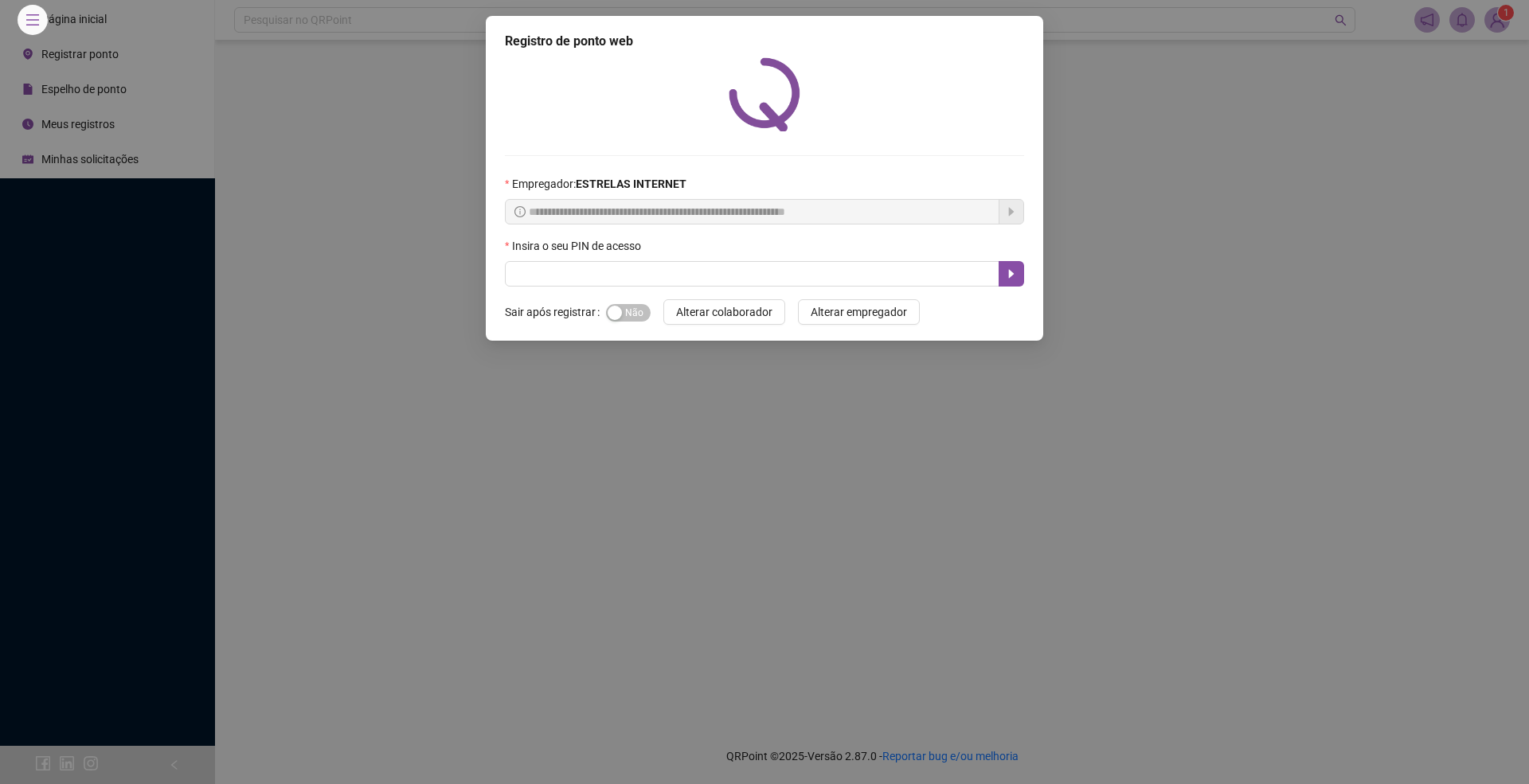 scroll, scrollTop: 0, scrollLeft: 0, axis: both 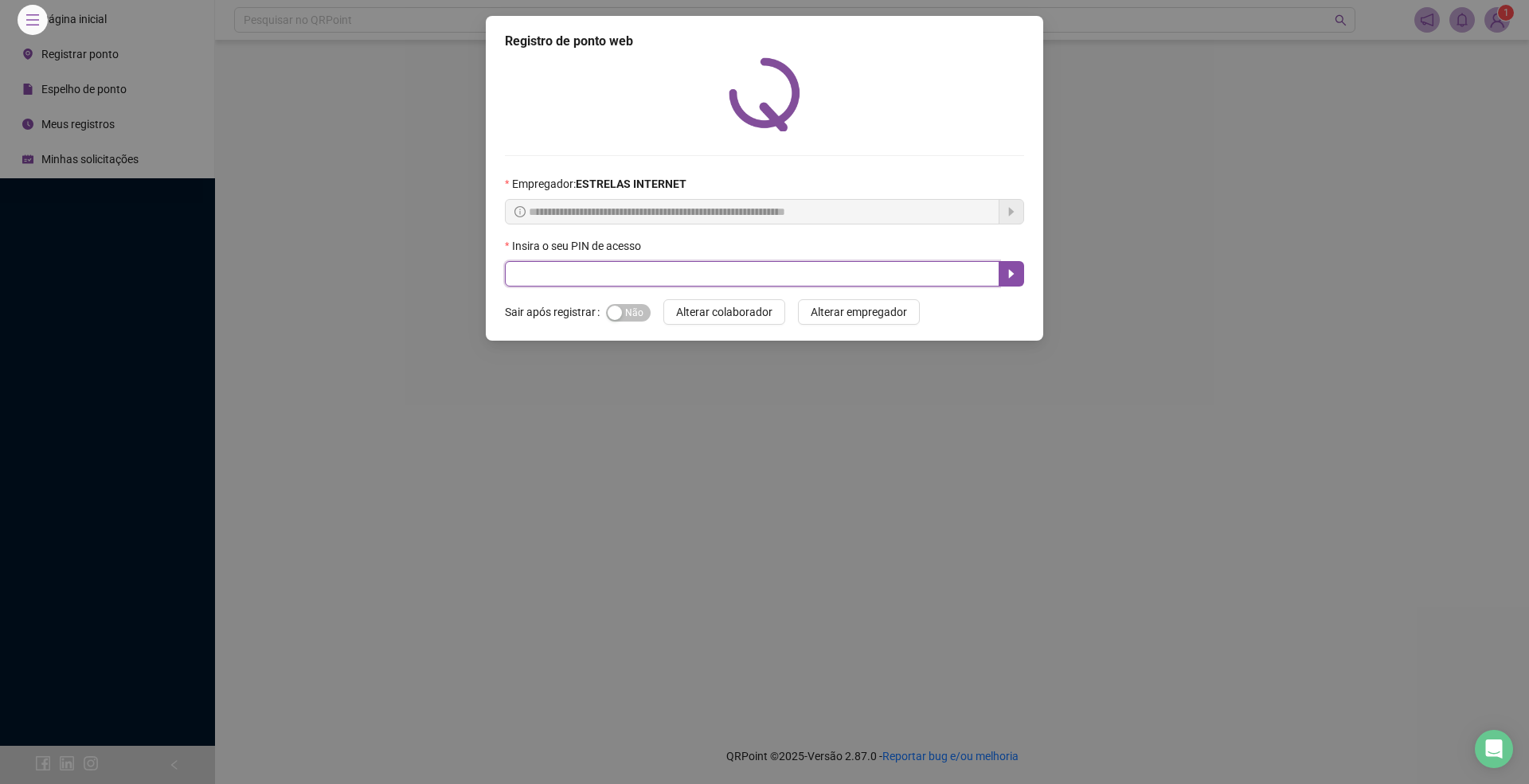 click at bounding box center (752, 274) 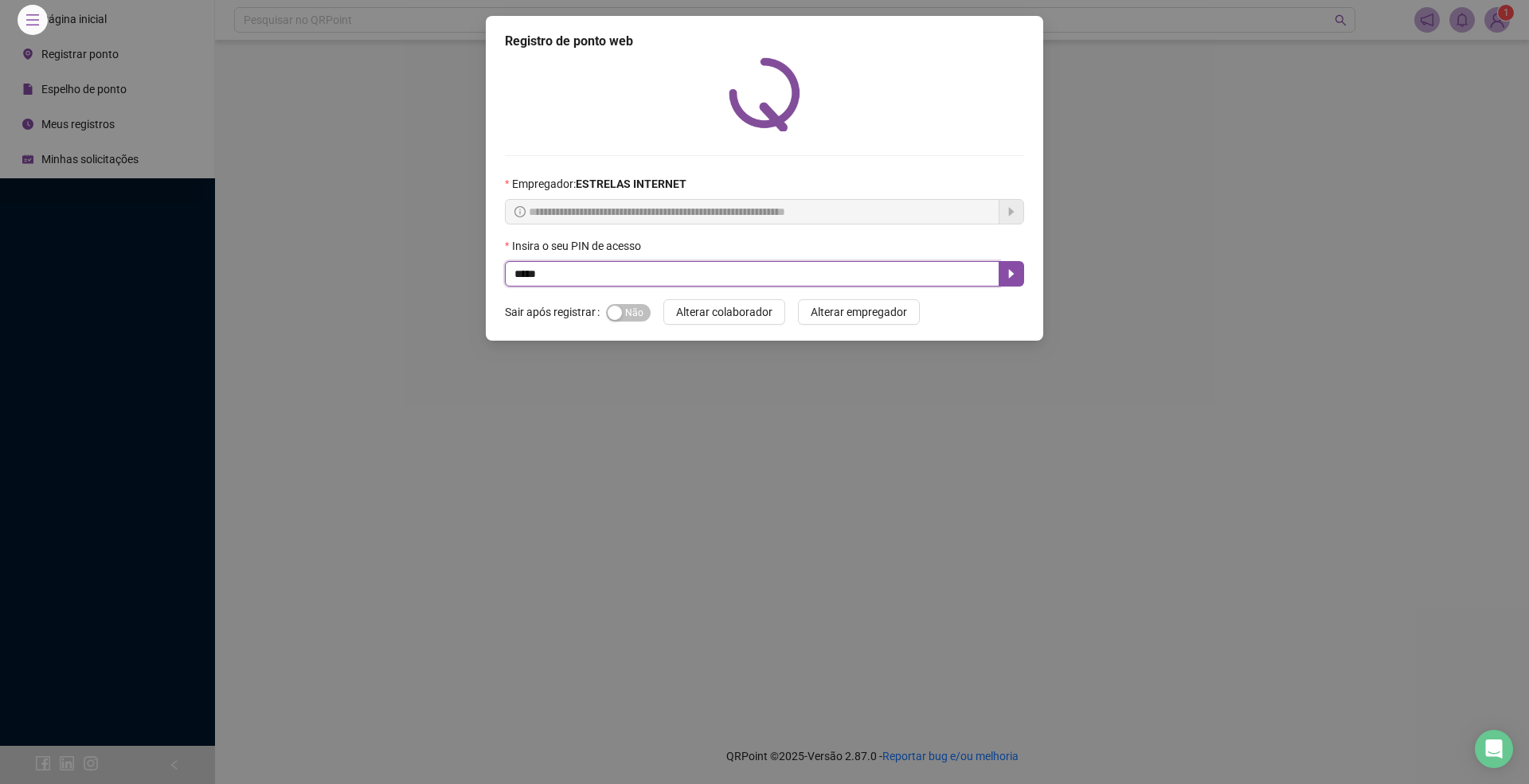 type on "*****" 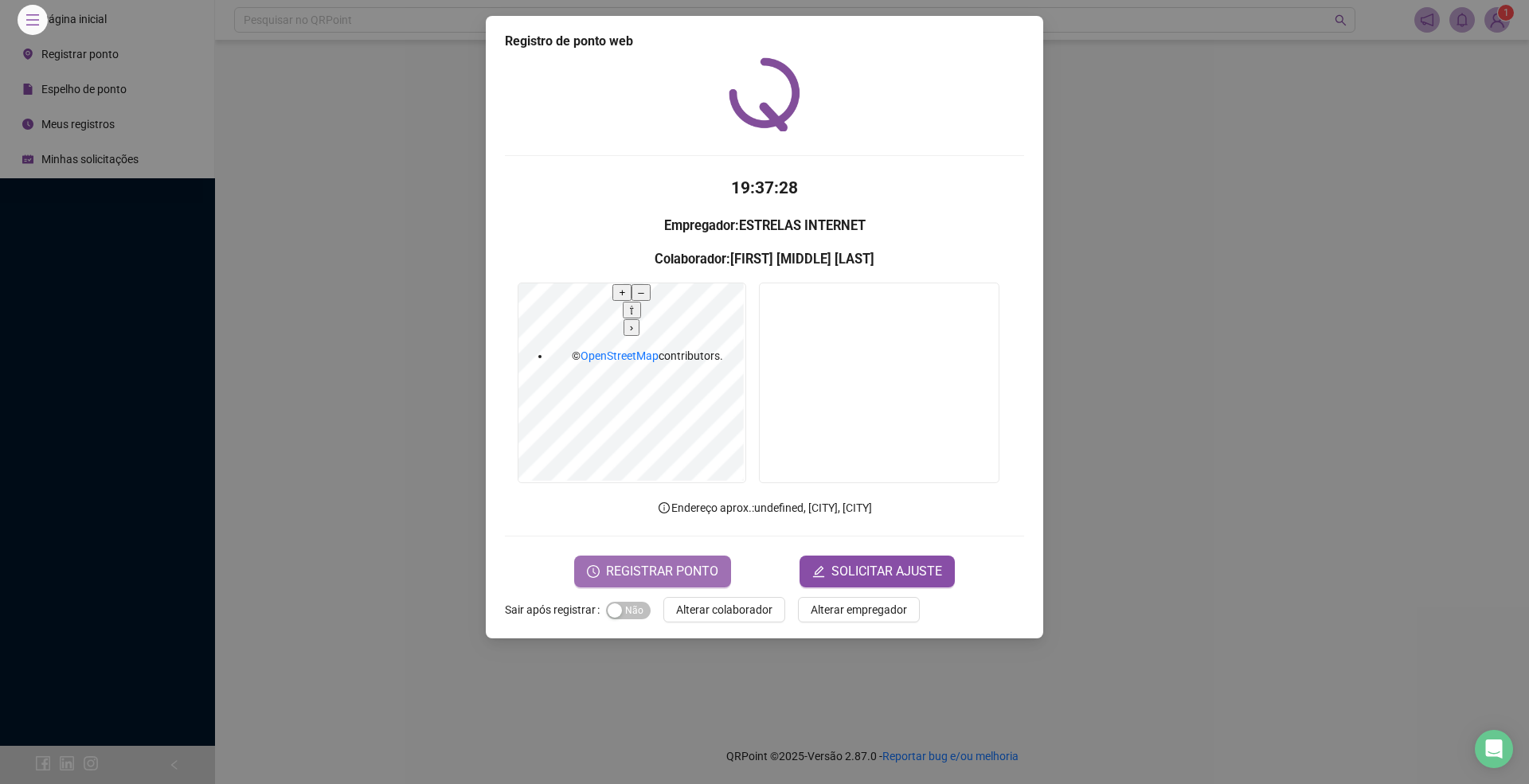 click on "REGISTRAR PONTO" at bounding box center (662, 571) 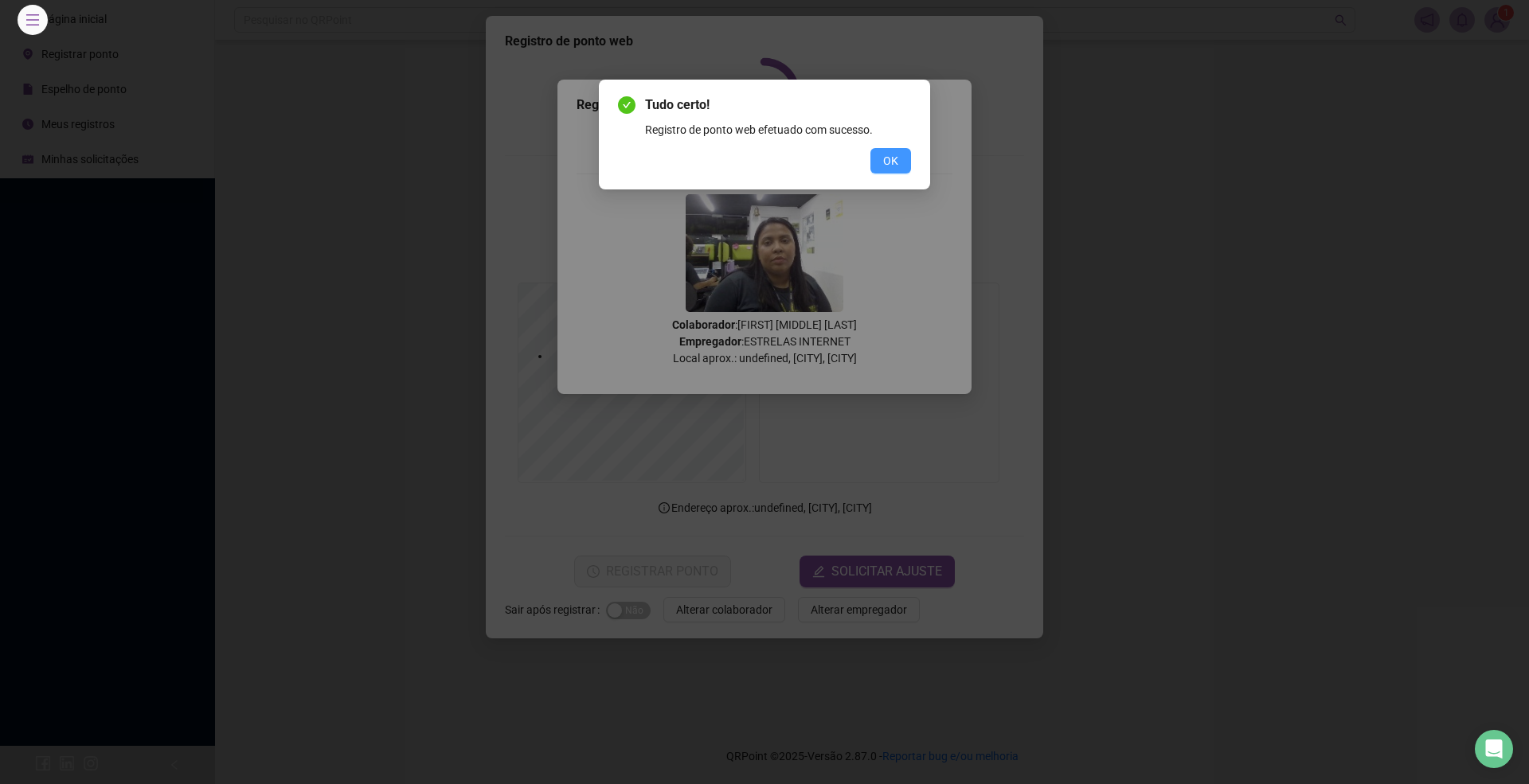 drag, startPoint x: 913, startPoint y: 134, endPoint x: 894, endPoint y: 158, distance: 30.610456 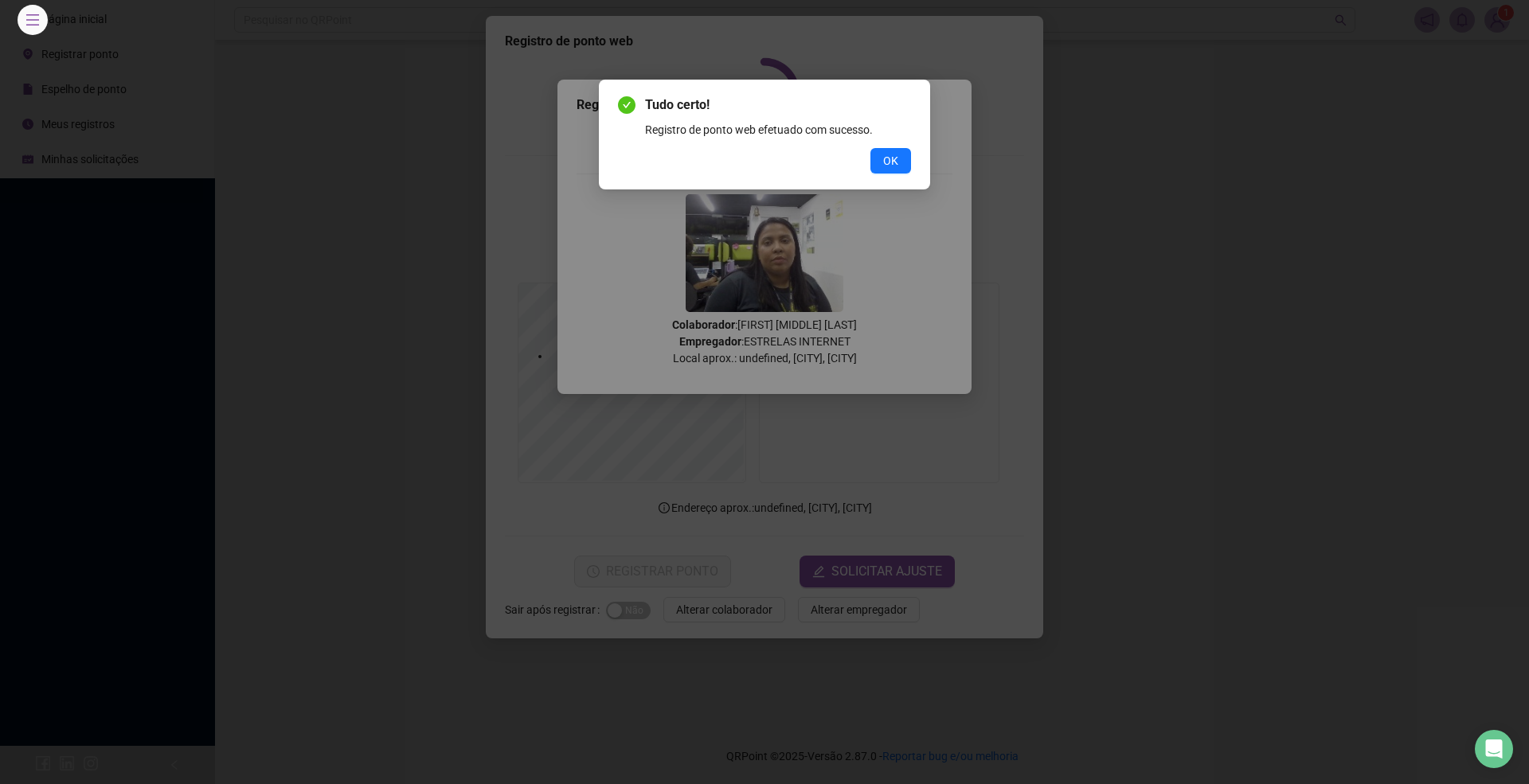 drag, startPoint x: 894, startPoint y: 158, endPoint x: 881, endPoint y: 138, distance: 23.85372 